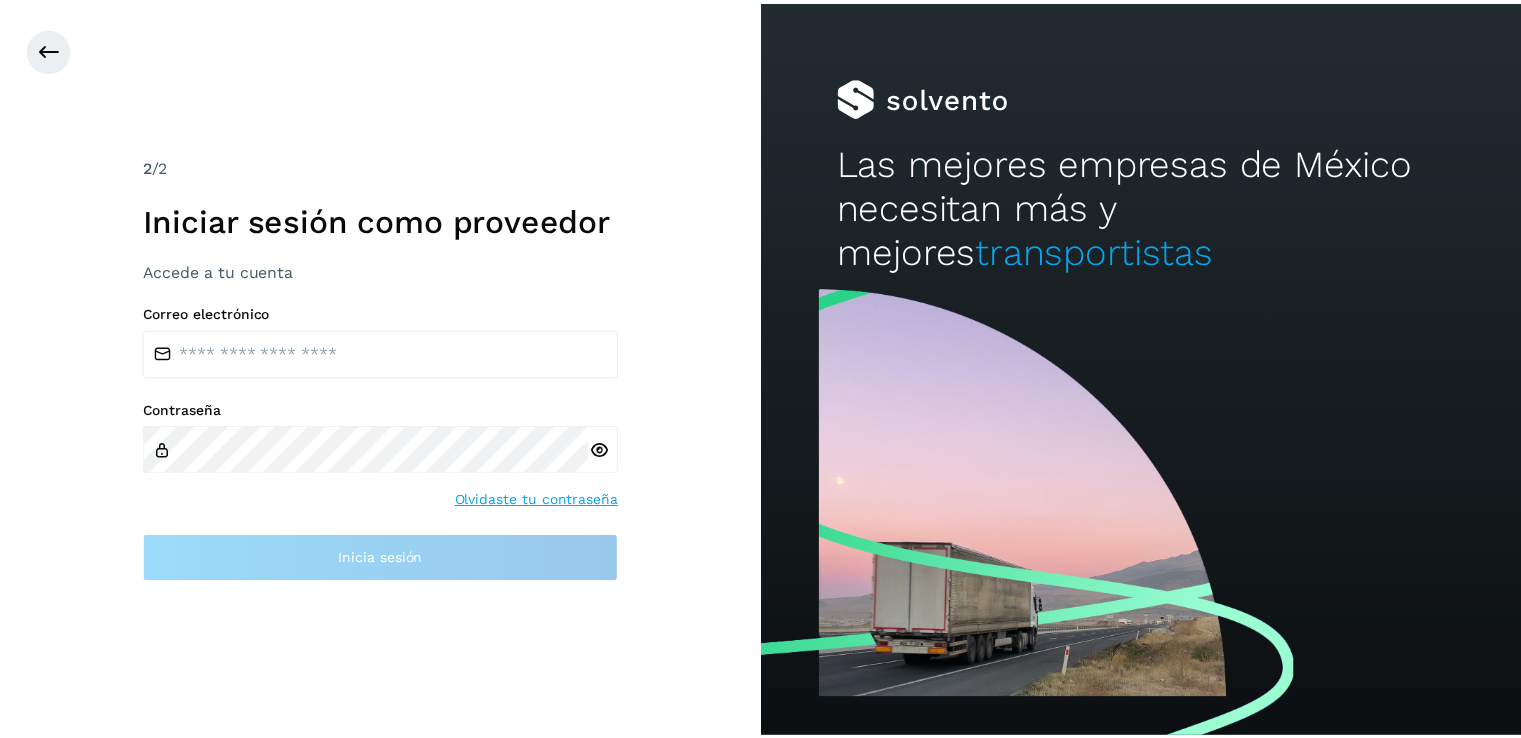 scroll, scrollTop: 0, scrollLeft: 0, axis: both 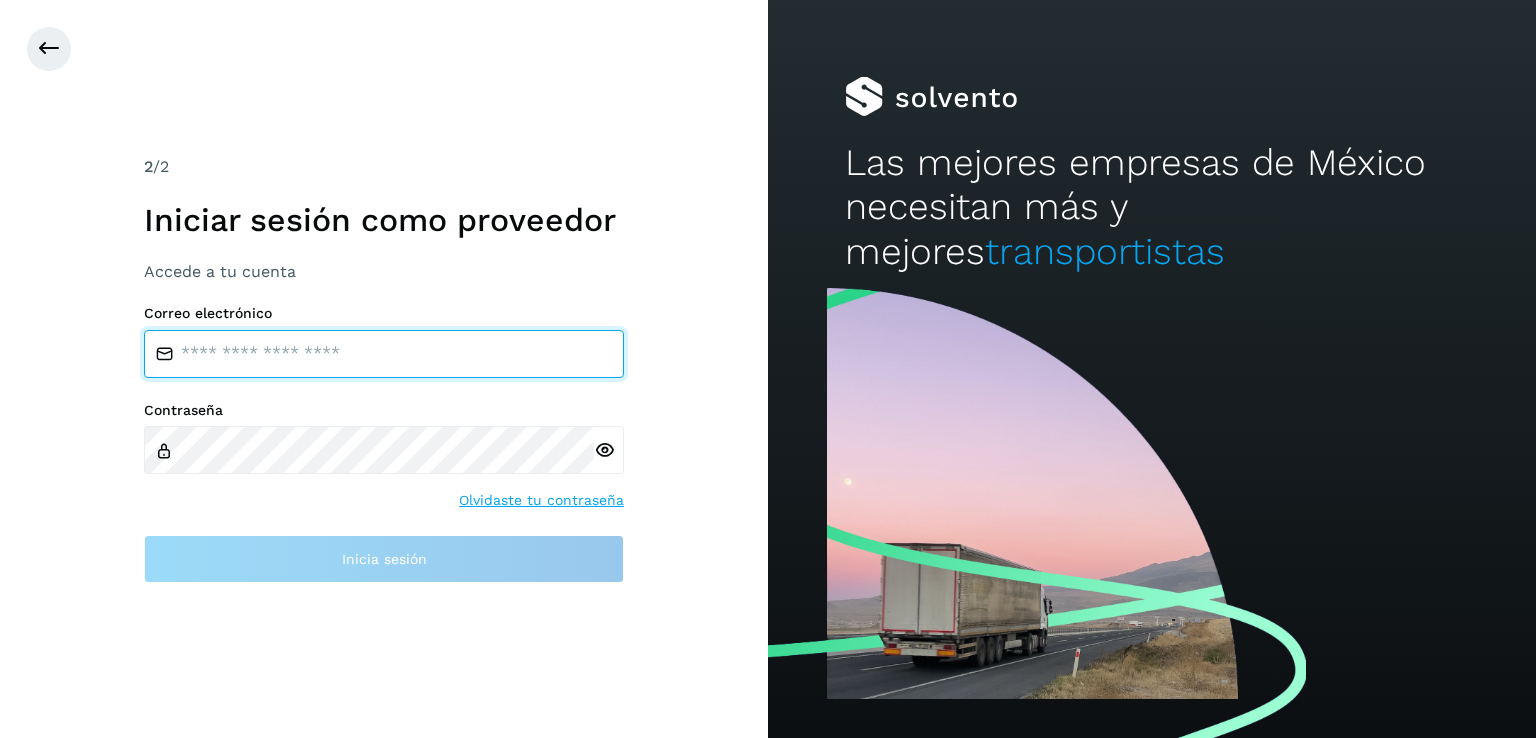 type on "**********" 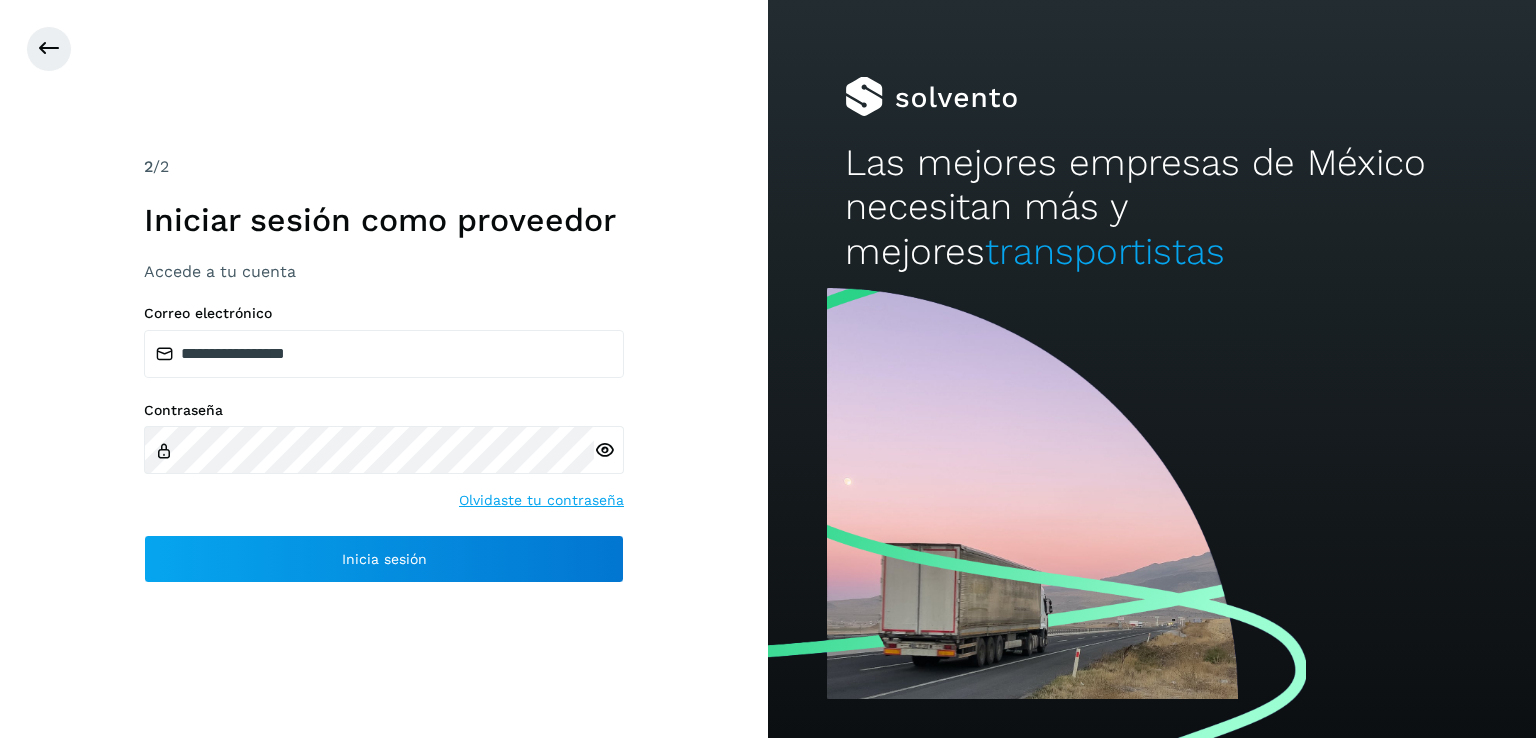 click on "2 /2 Iniciar sesión como proveedor Accede a tu cuenta" at bounding box center (384, 218) 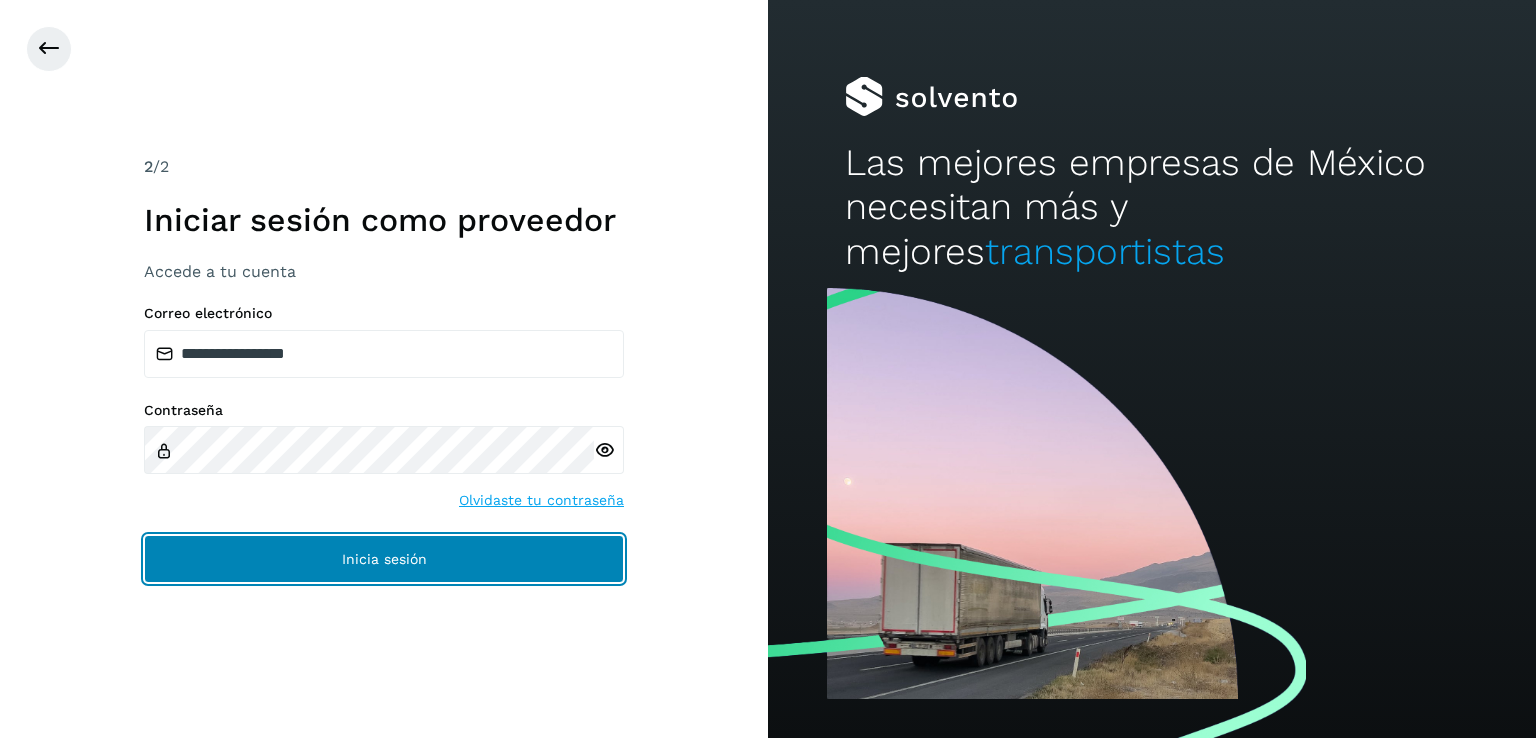 click on "Inicia sesión" at bounding box center [384, 559] 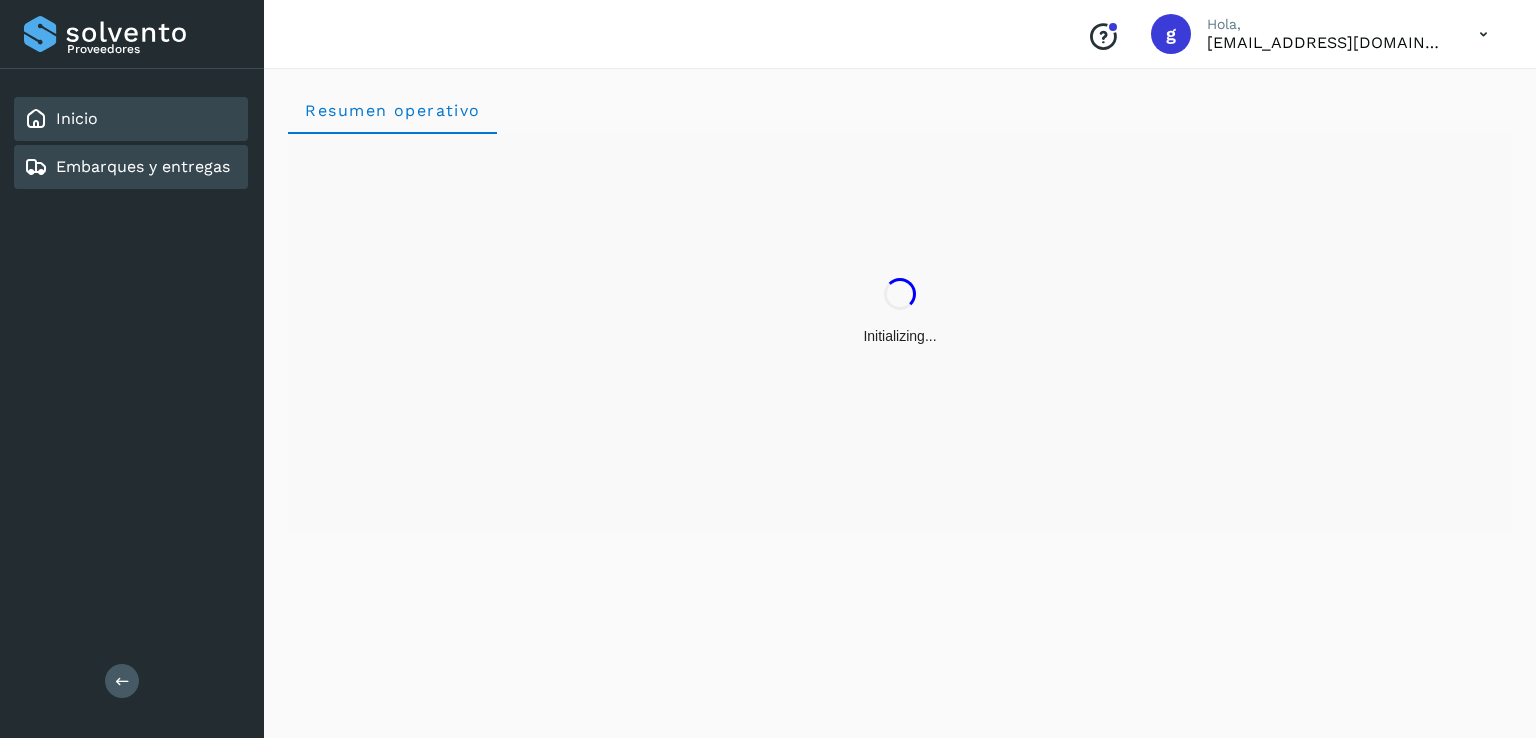 click on "Embarques y entregas" at bounding box center (143, 166) 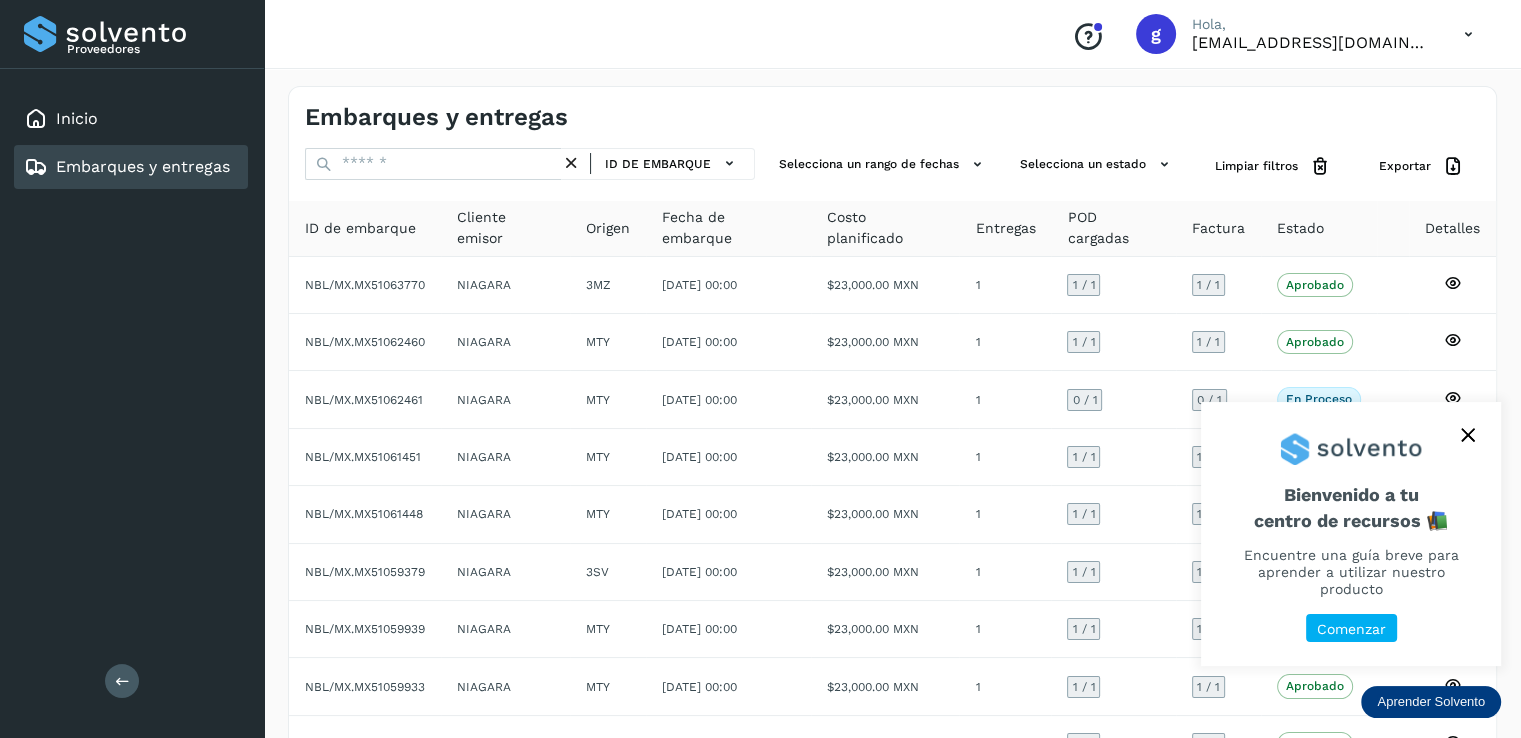 click 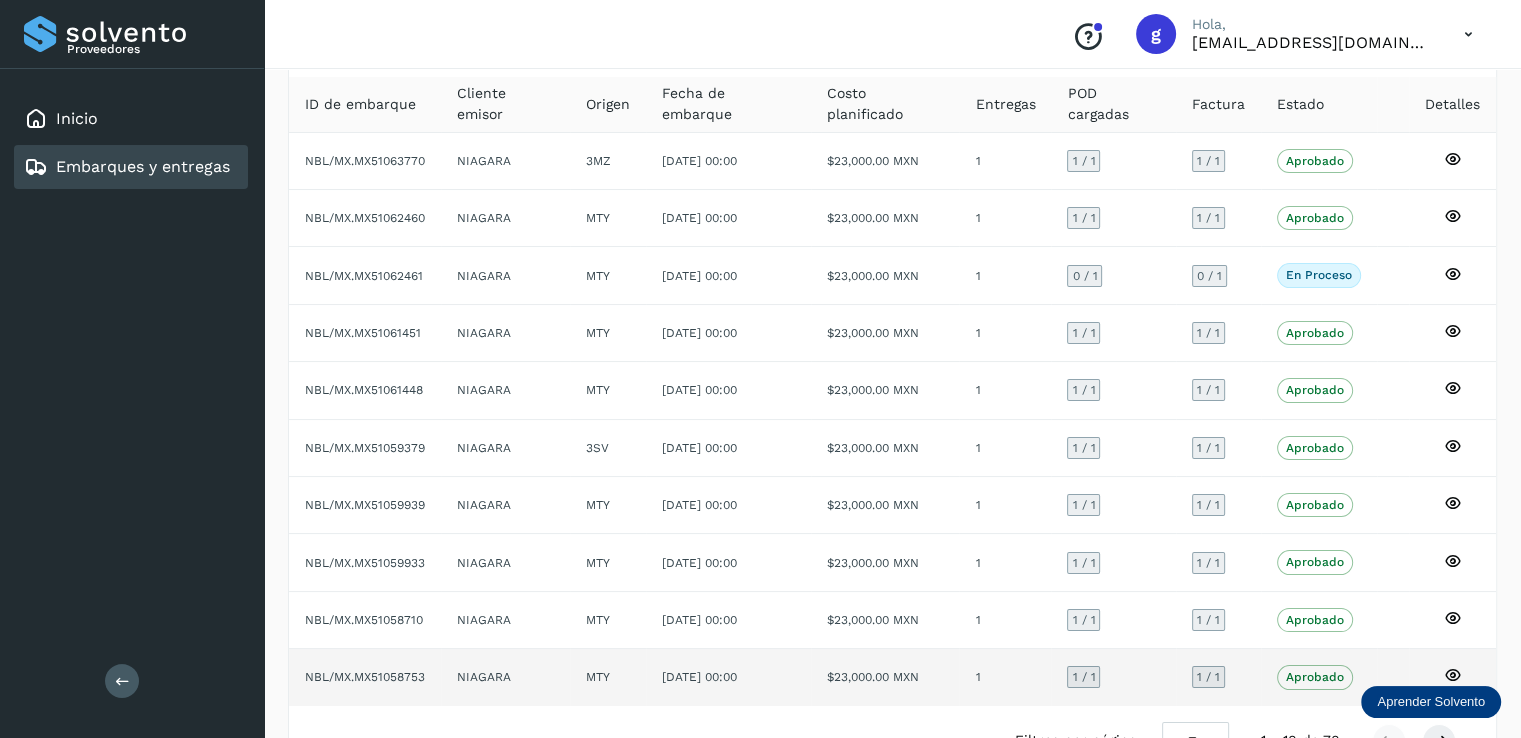 scroll, scrollTop: 181, scrollLeft: 0, axis: vertical 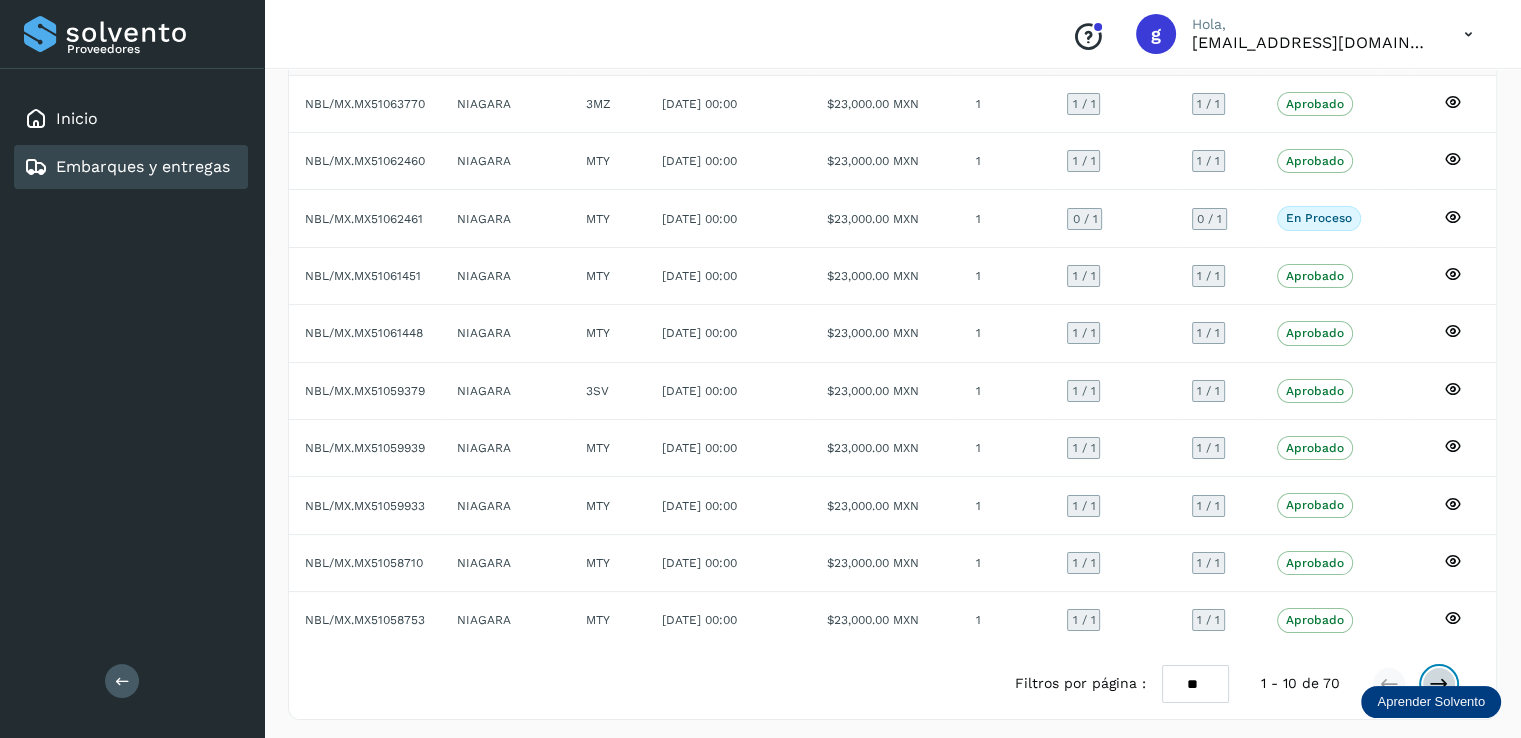 click at bounding box center (1439, 684) 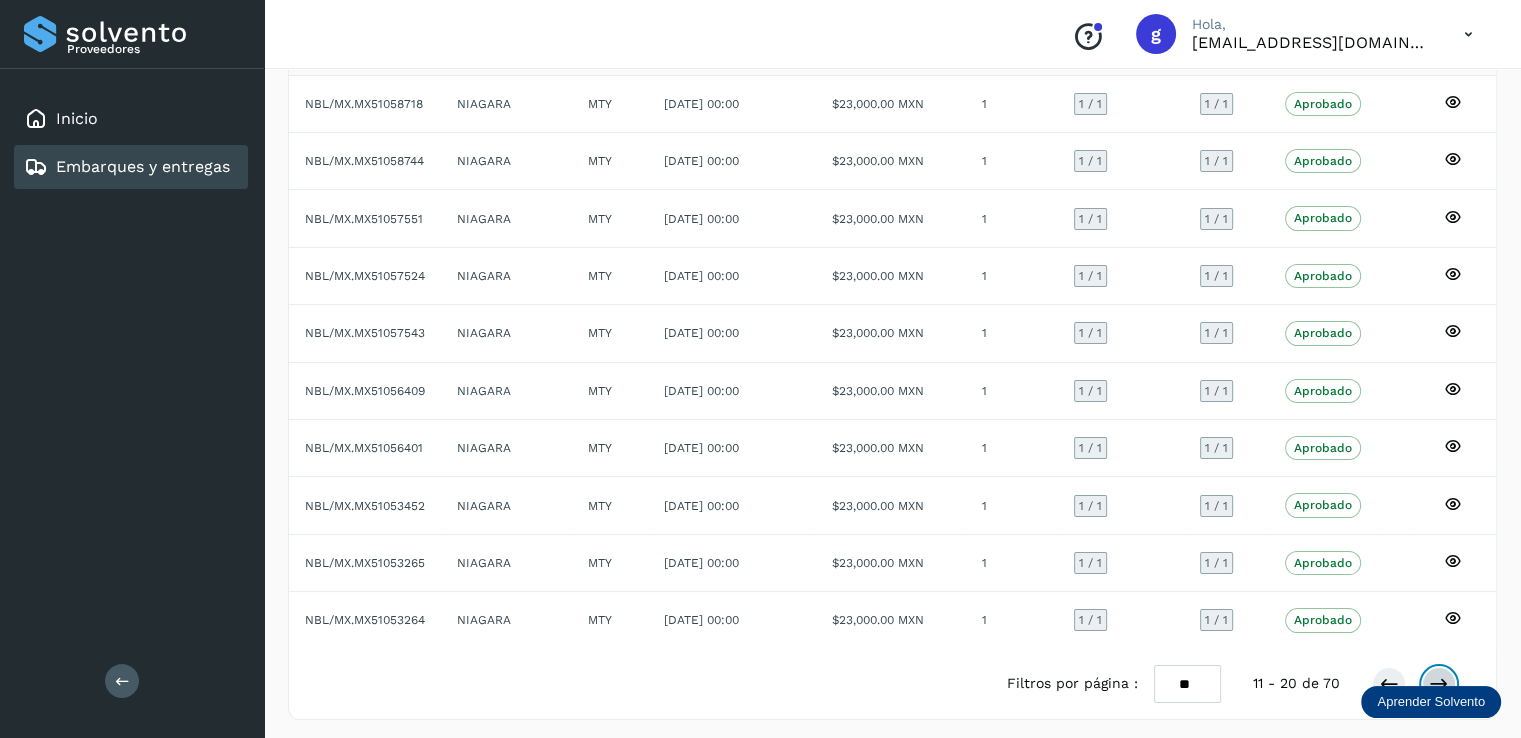 click at bounding box center (1439, 684) 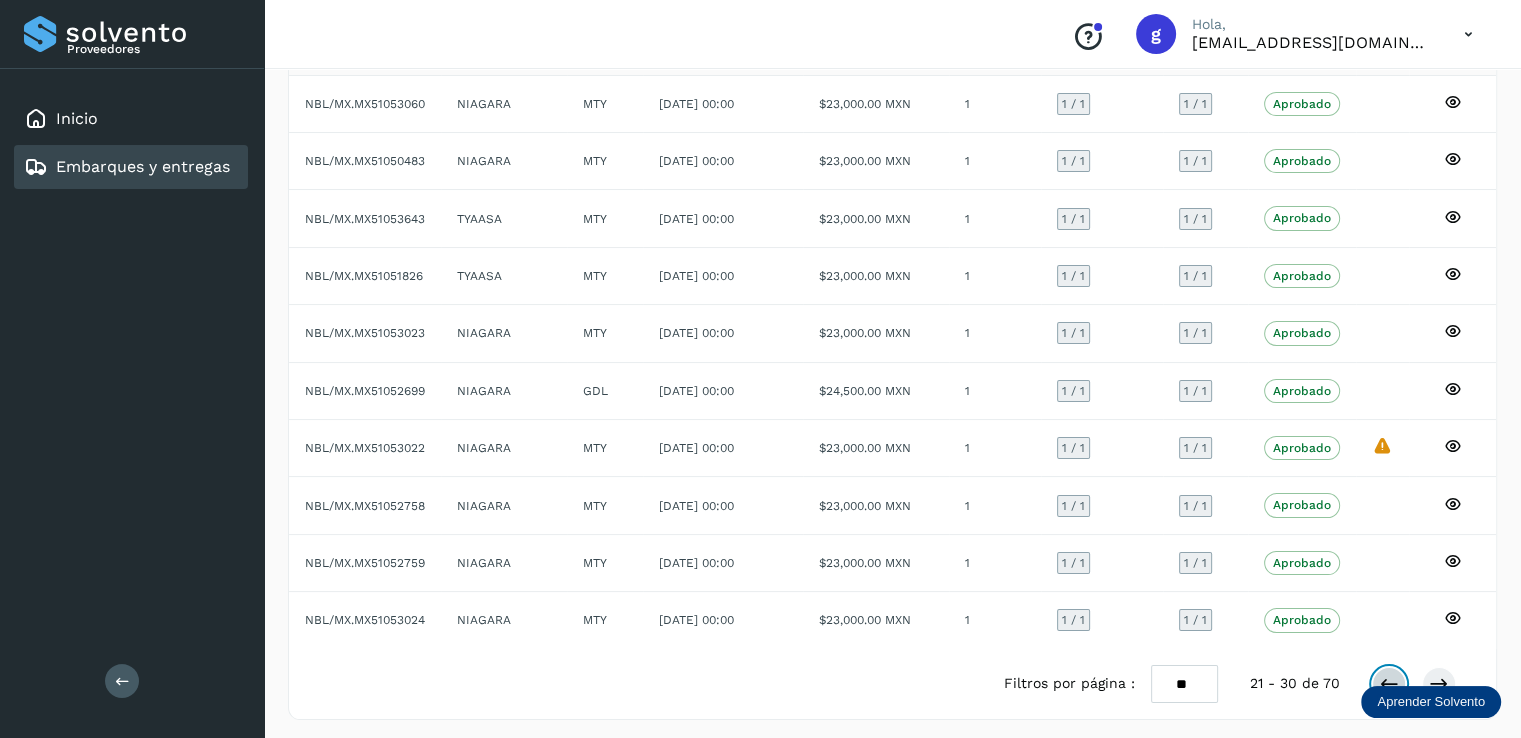 click at bounding box center (1389, 684) 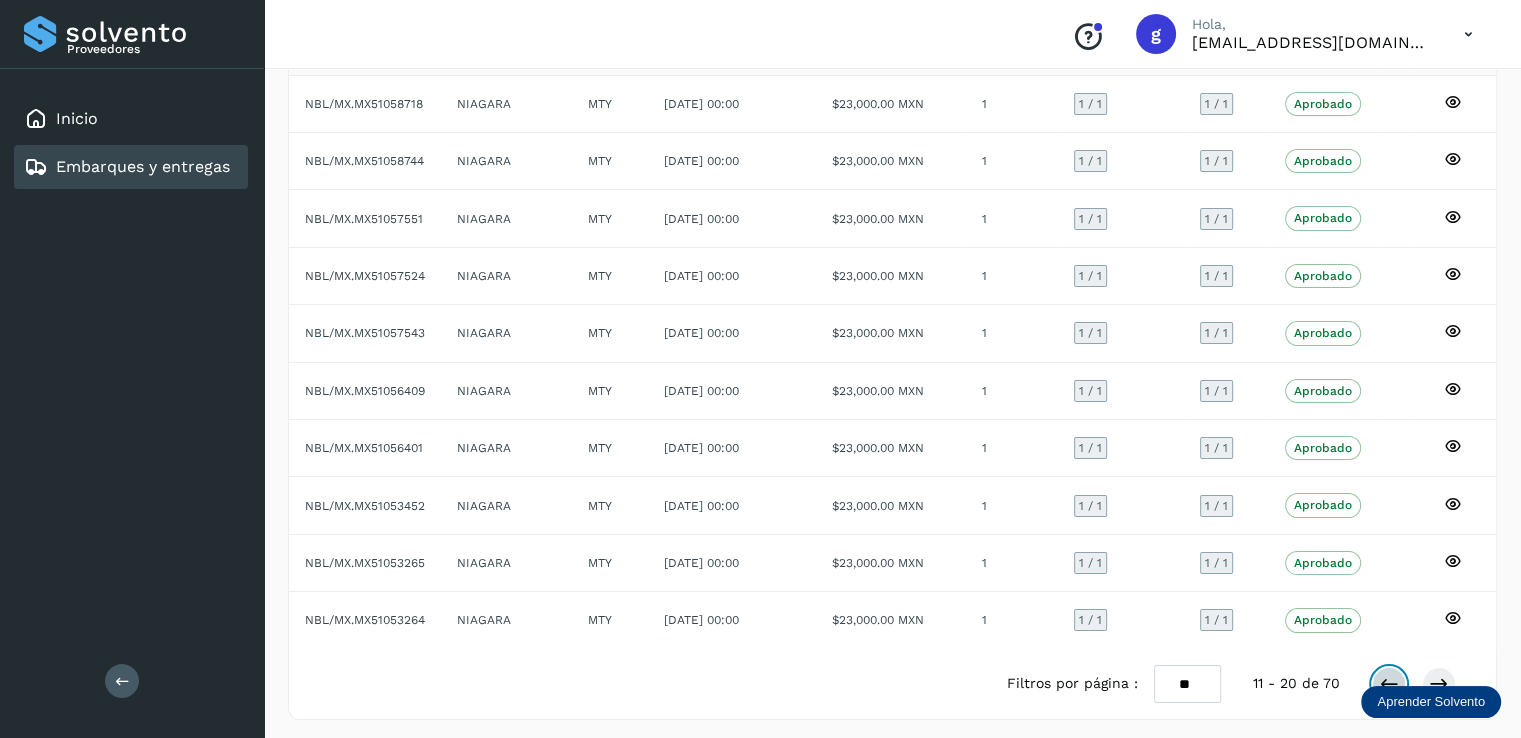 click at bounding box center [1389, 684] 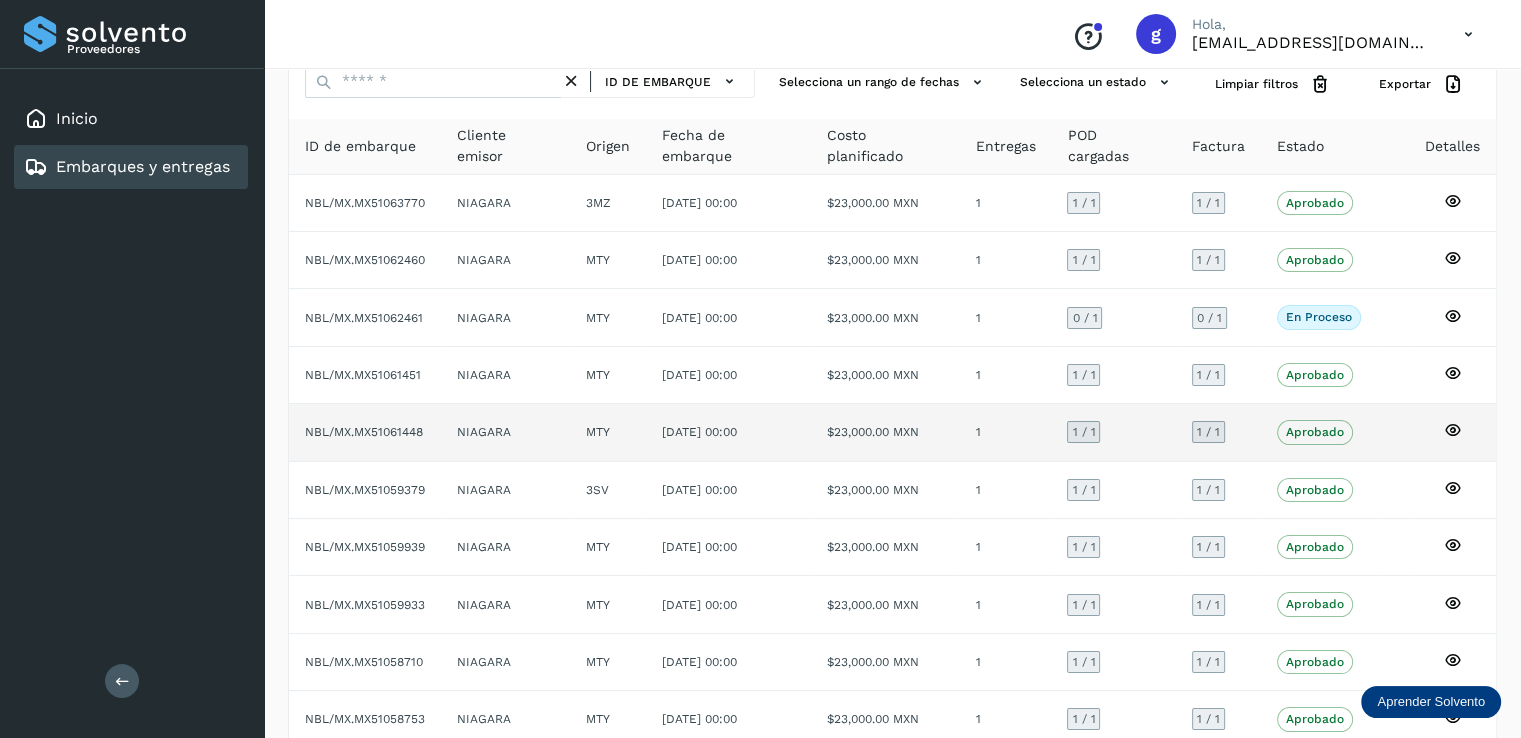 scroll, scrollTop: 0, scrollLeft: 0, axis: both 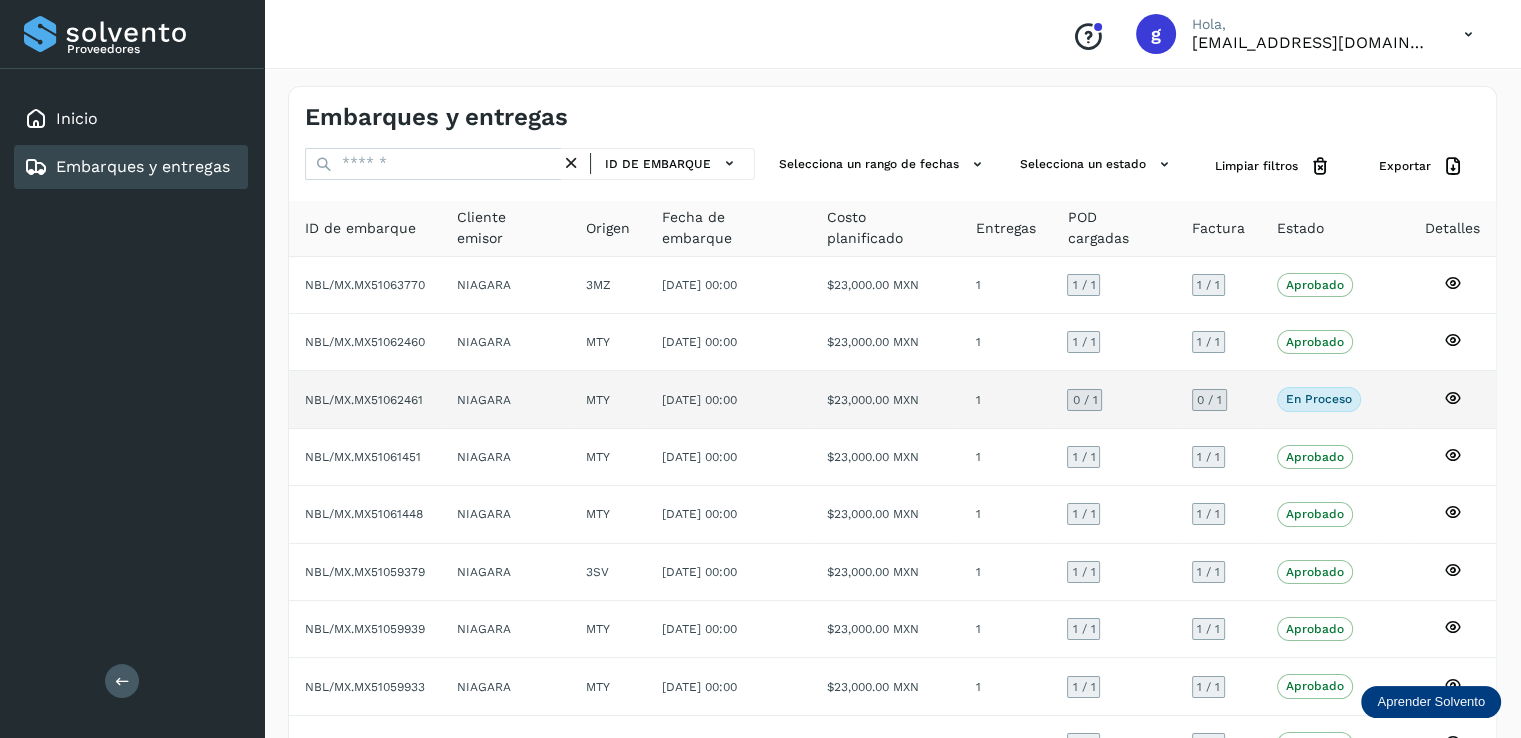 click on "NBL/MX.MX51062461" 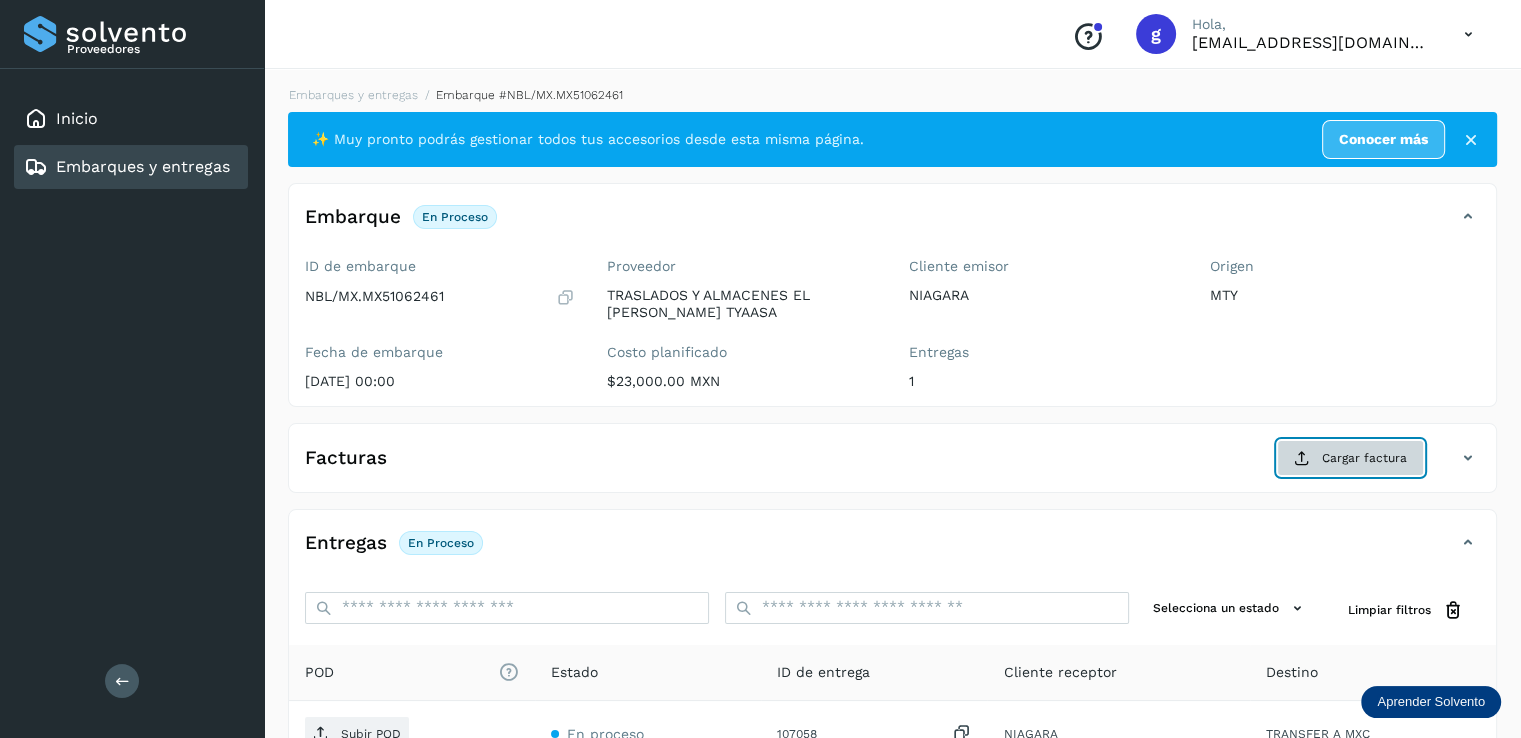 click on "Cargar factura" 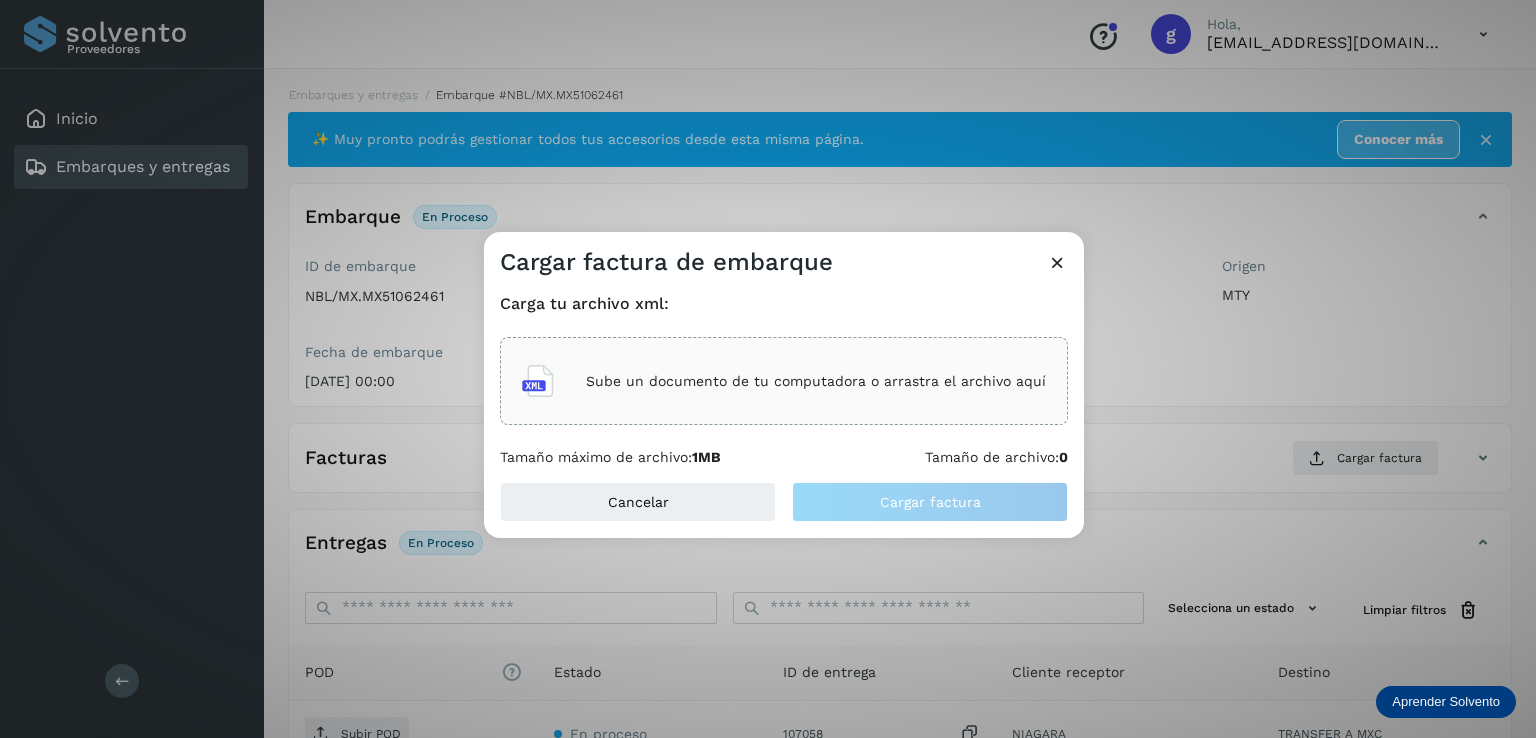 click on "Sube un documento de tu computadora o arrastra el archivo aquí" at bounding box center (784, 381) 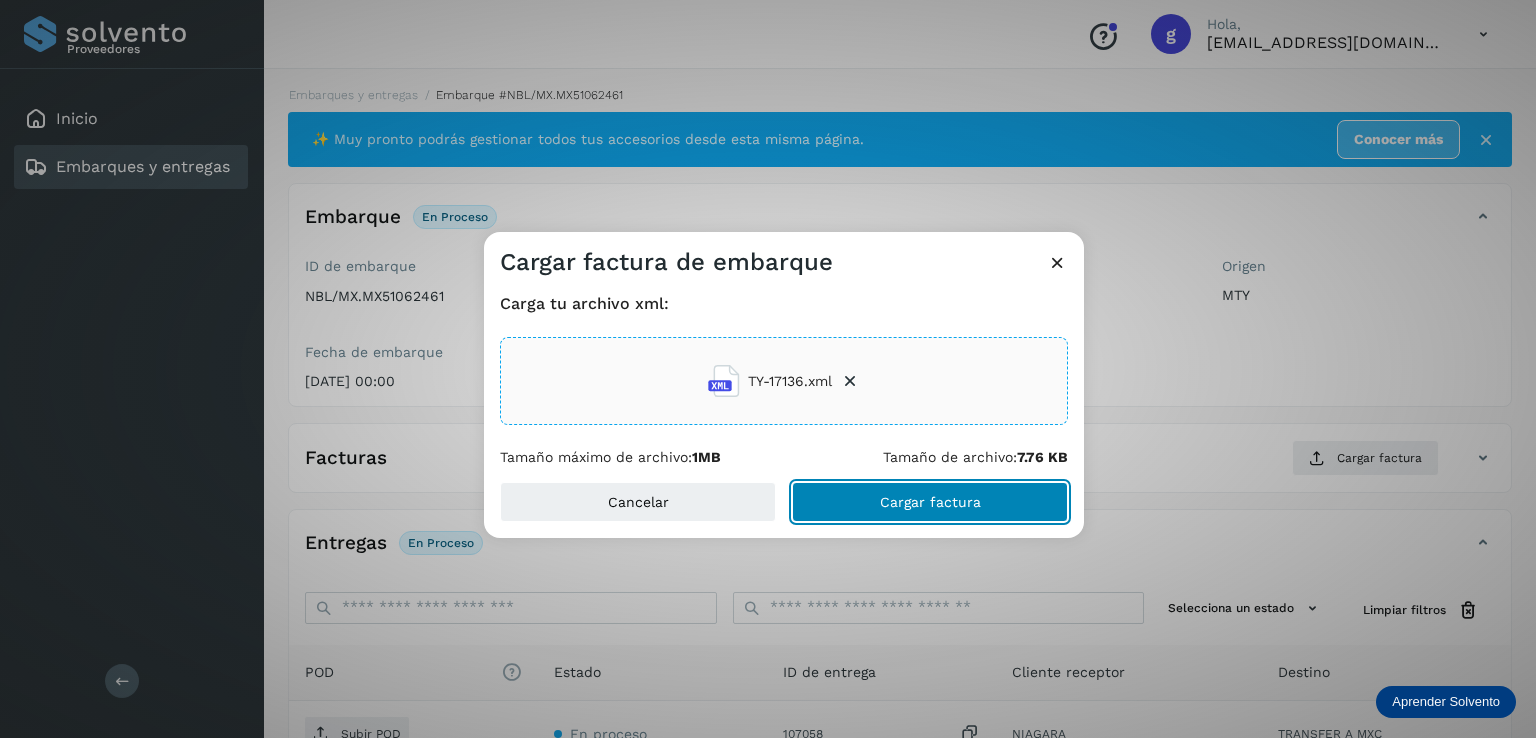 click on "Cargar factura" 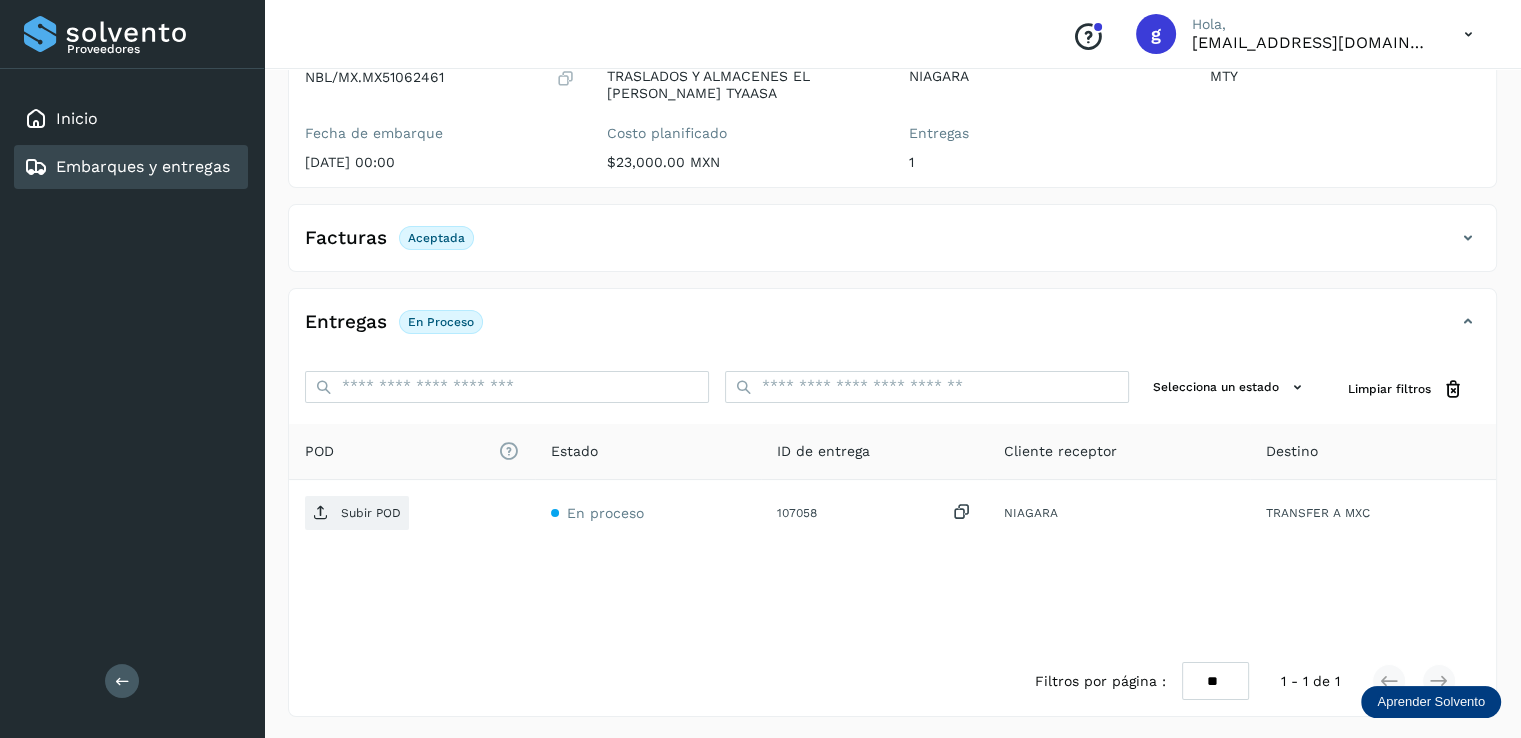 scroll, scrollTop: 221, scrollLeft: 0, axis: vertical 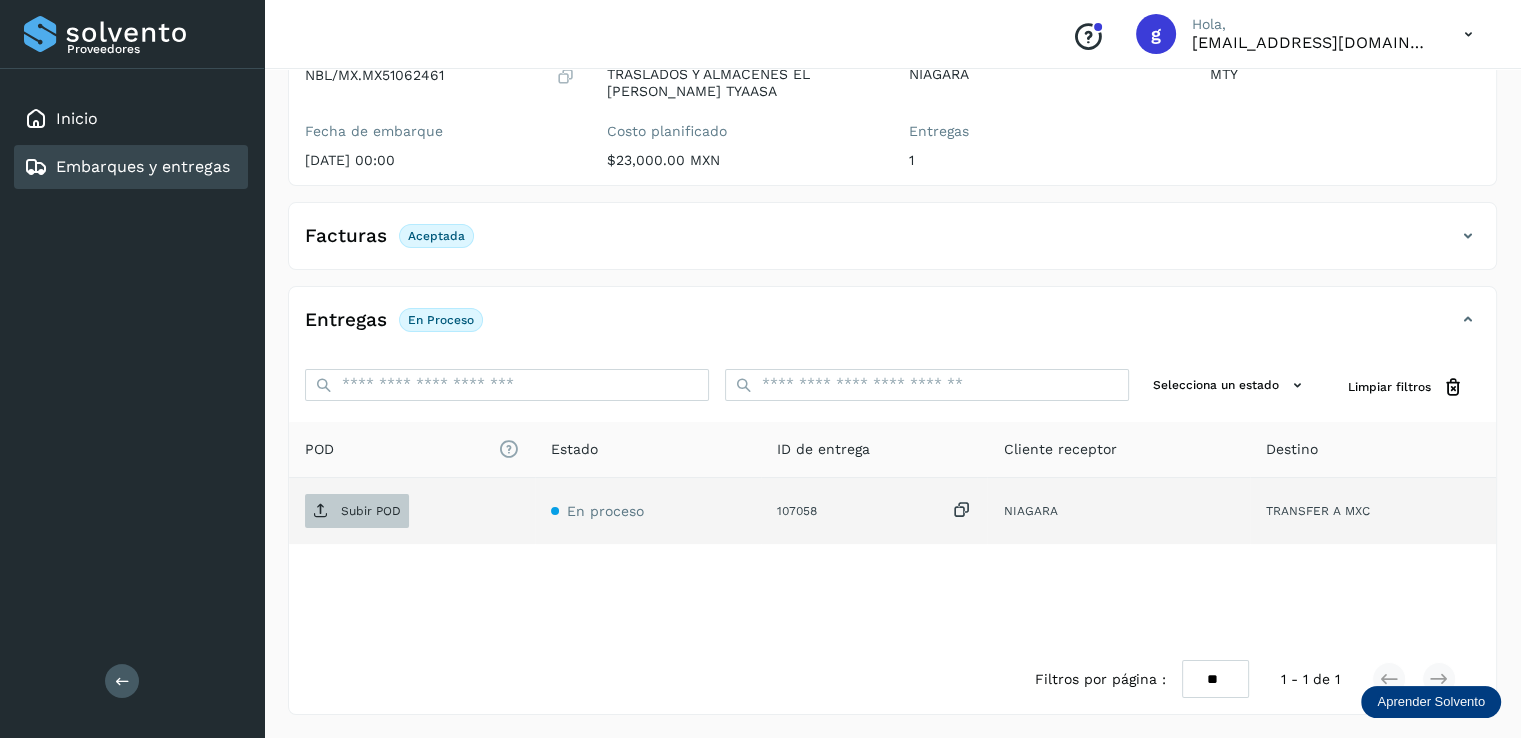 click on "Subir POD" at bounding box center [371, 511] 